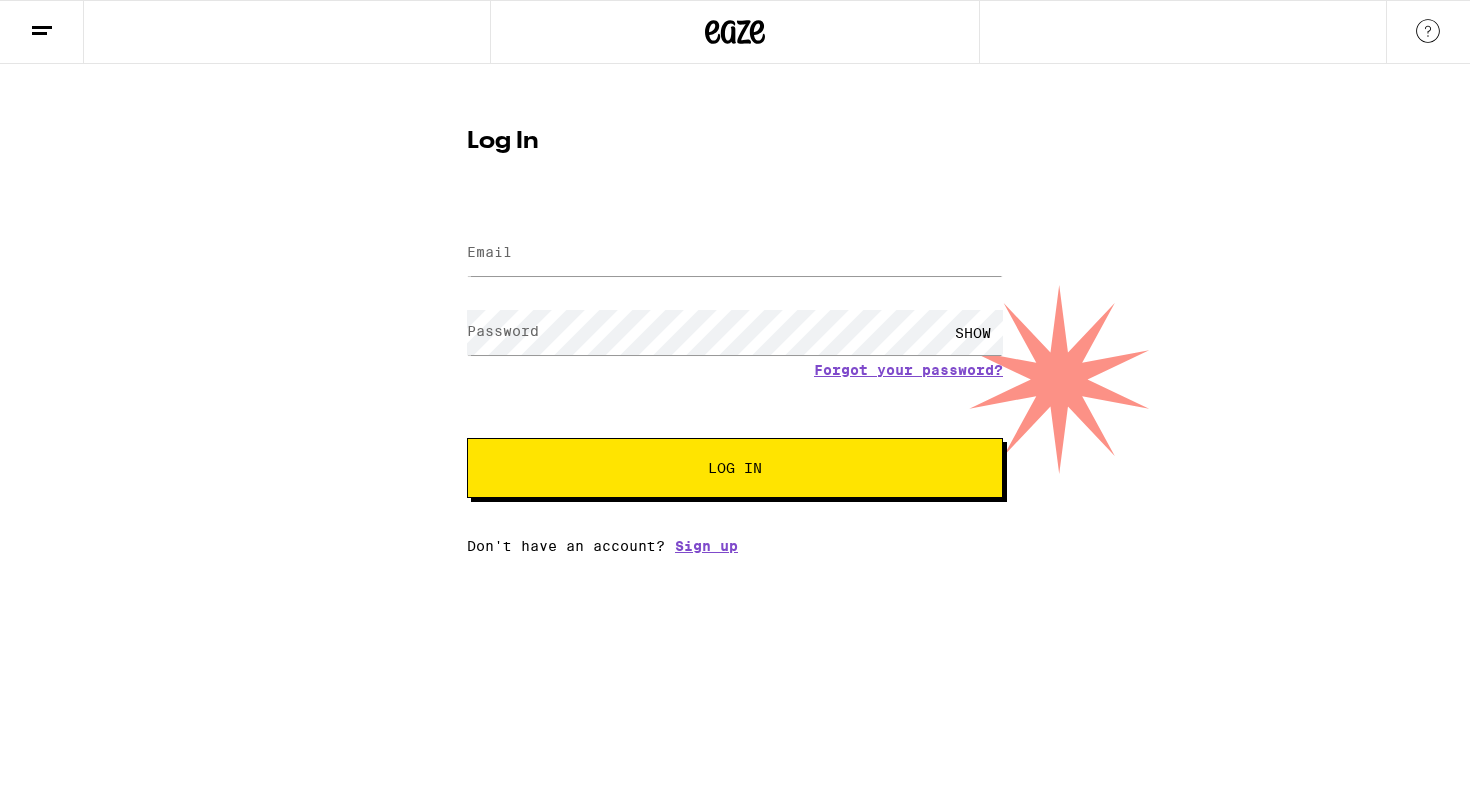 scroll, scrollTop: 0, scrollLeft: 0, axis: both 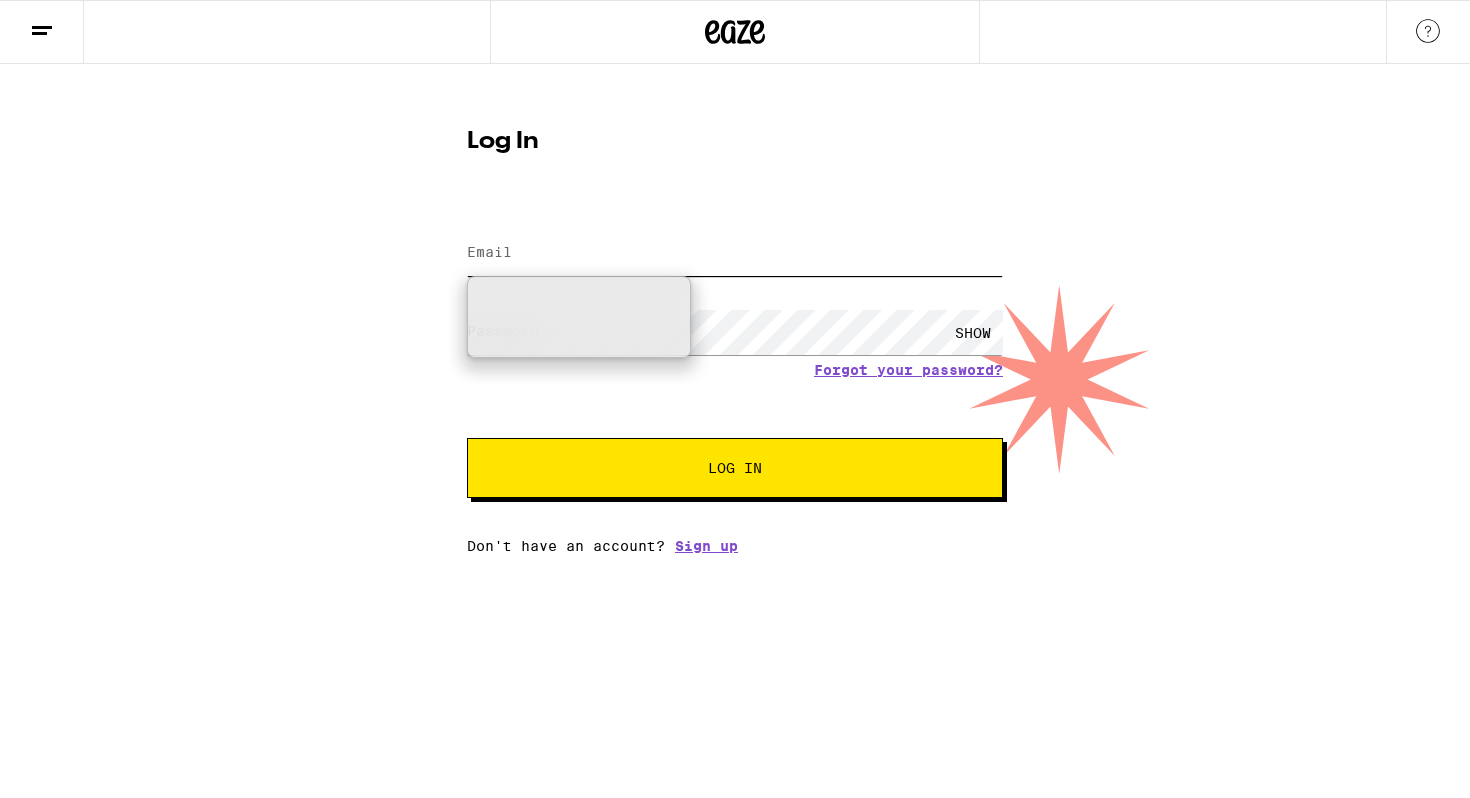 type on "[USERNAME]@[EXAMPLE.COM]" 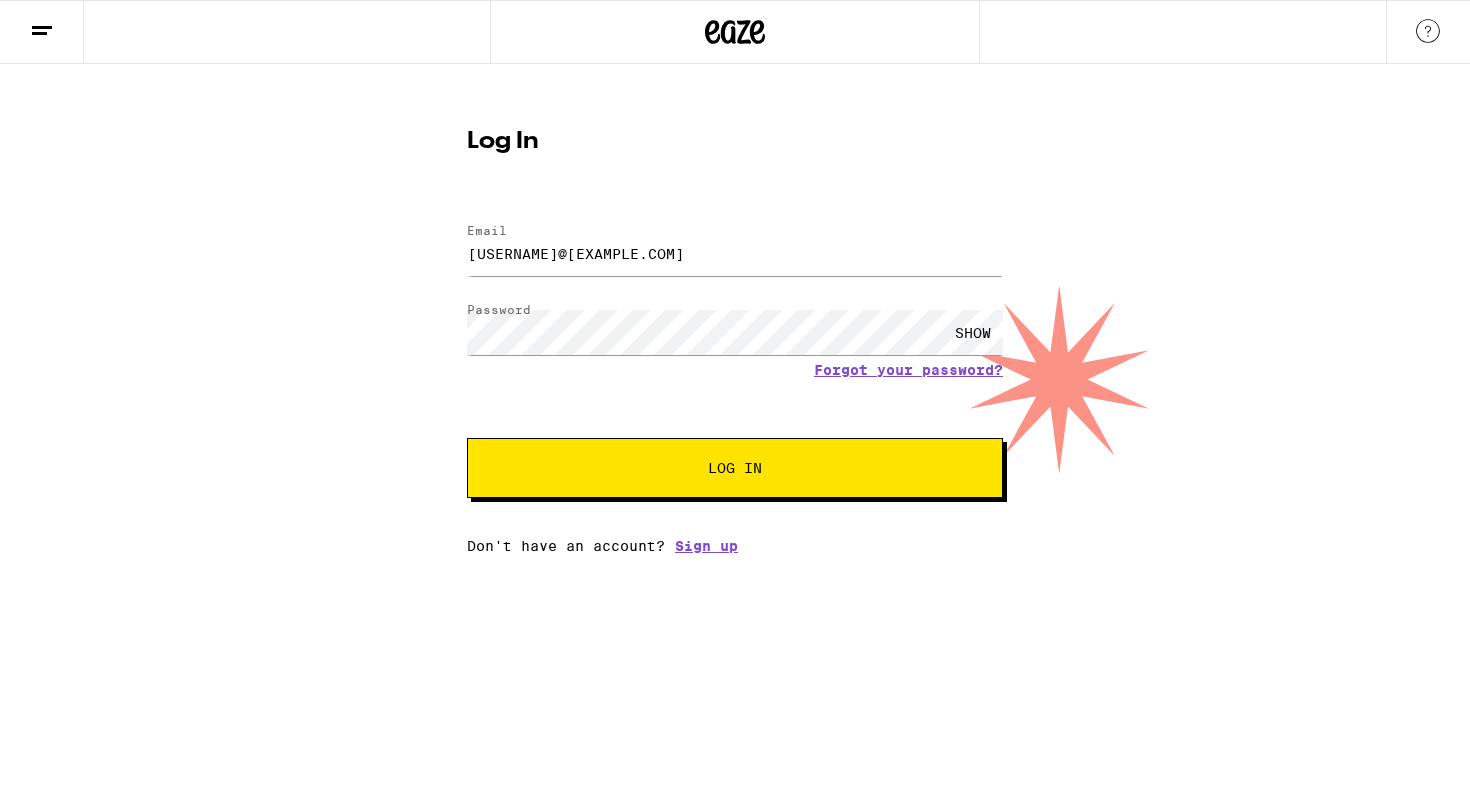 click 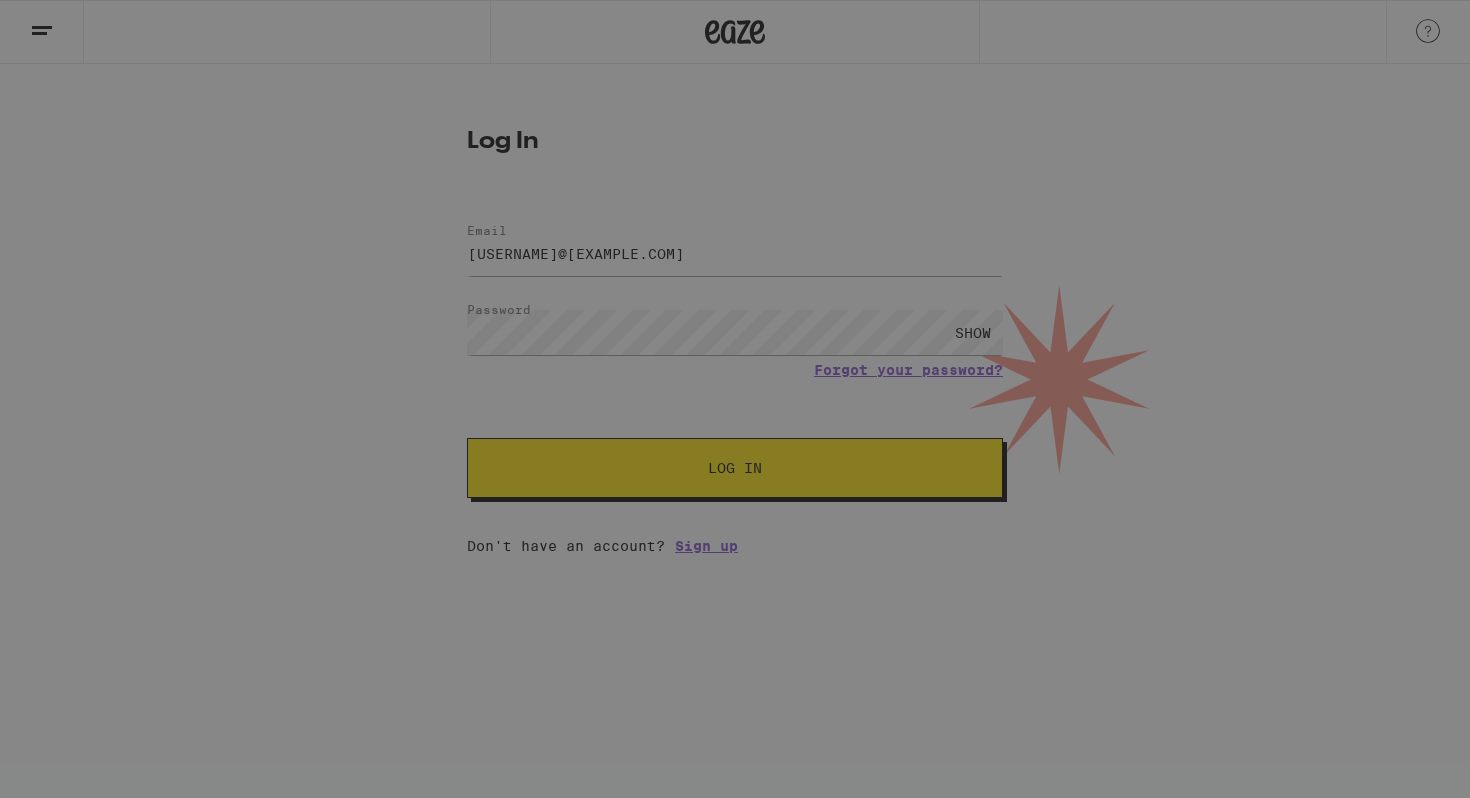 scroll, scrollTop: 0, scrollLeft: 0, axis: both 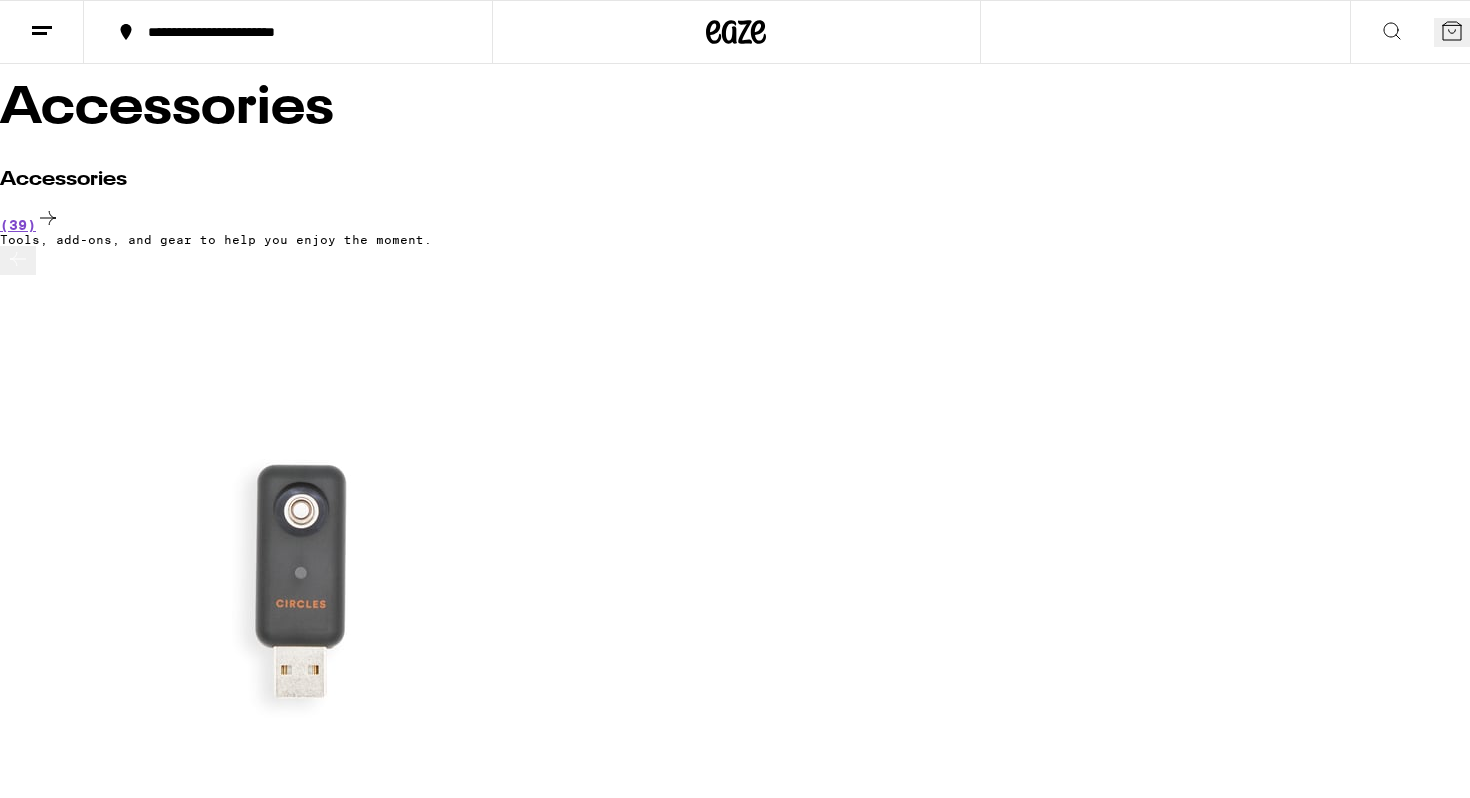 click at bounding box center (0, 5275) 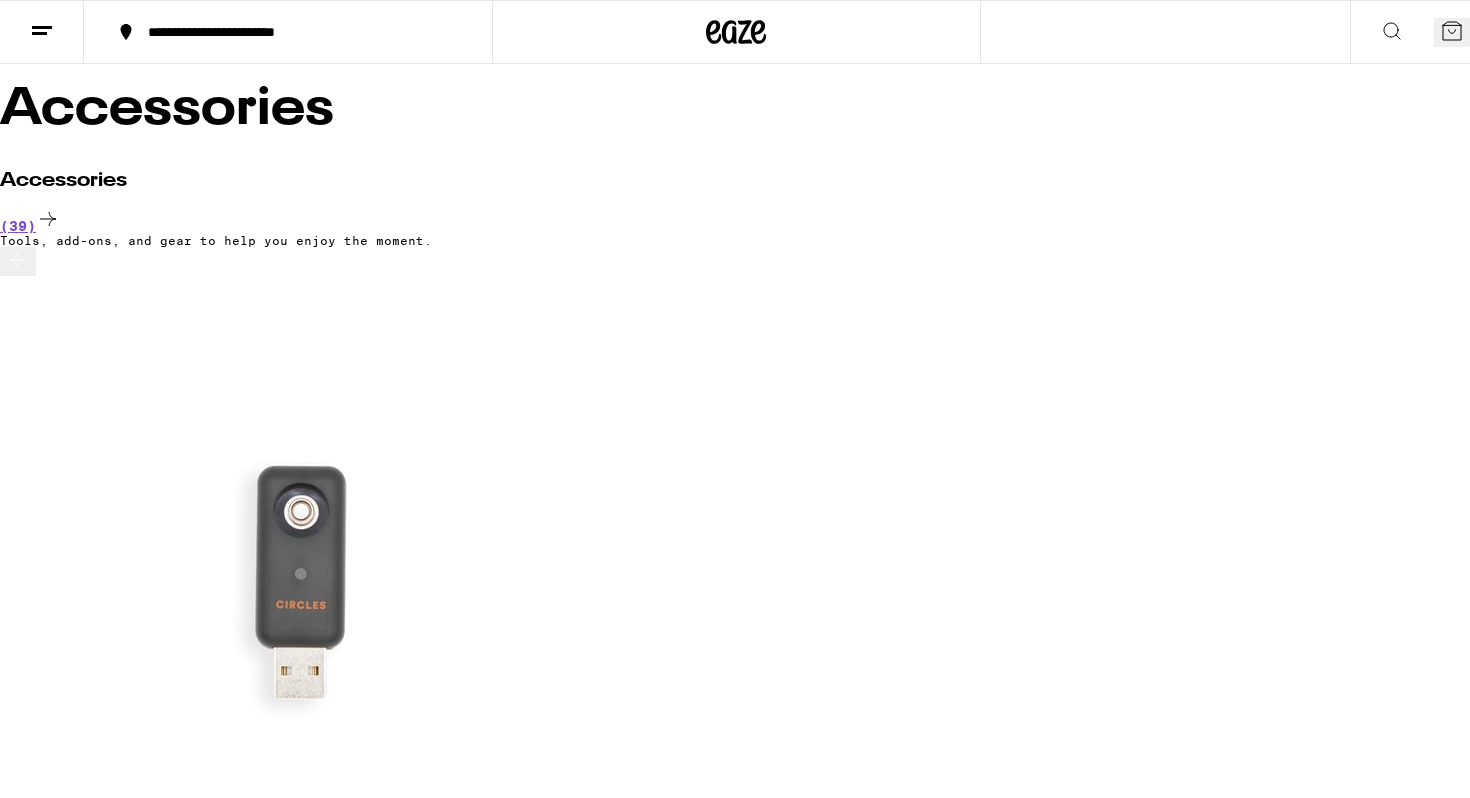 scroll, scrollTop: 0, scrollLeft: 6939, axis: horizontal 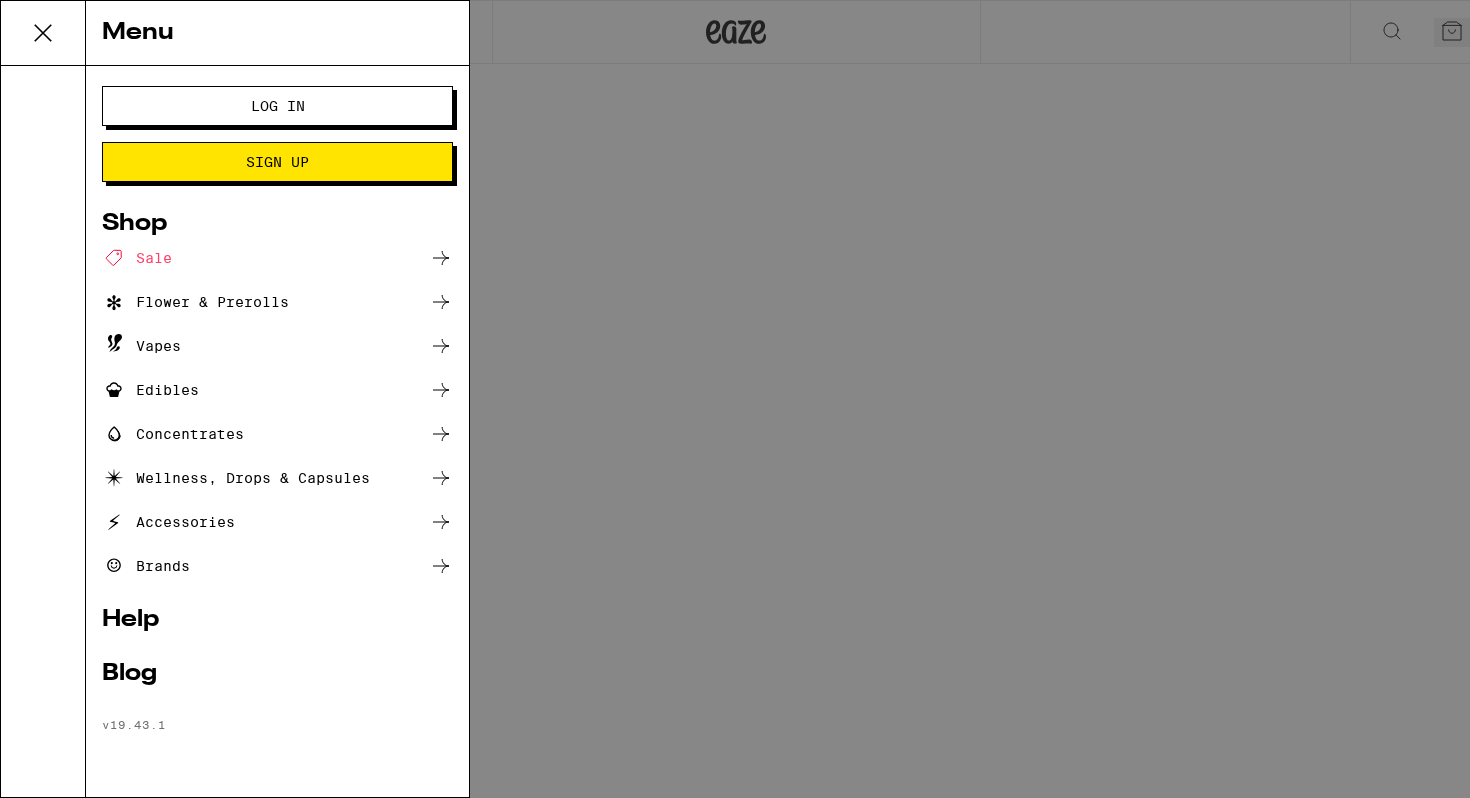click on "Vapes" at bounding box center [141, 346] 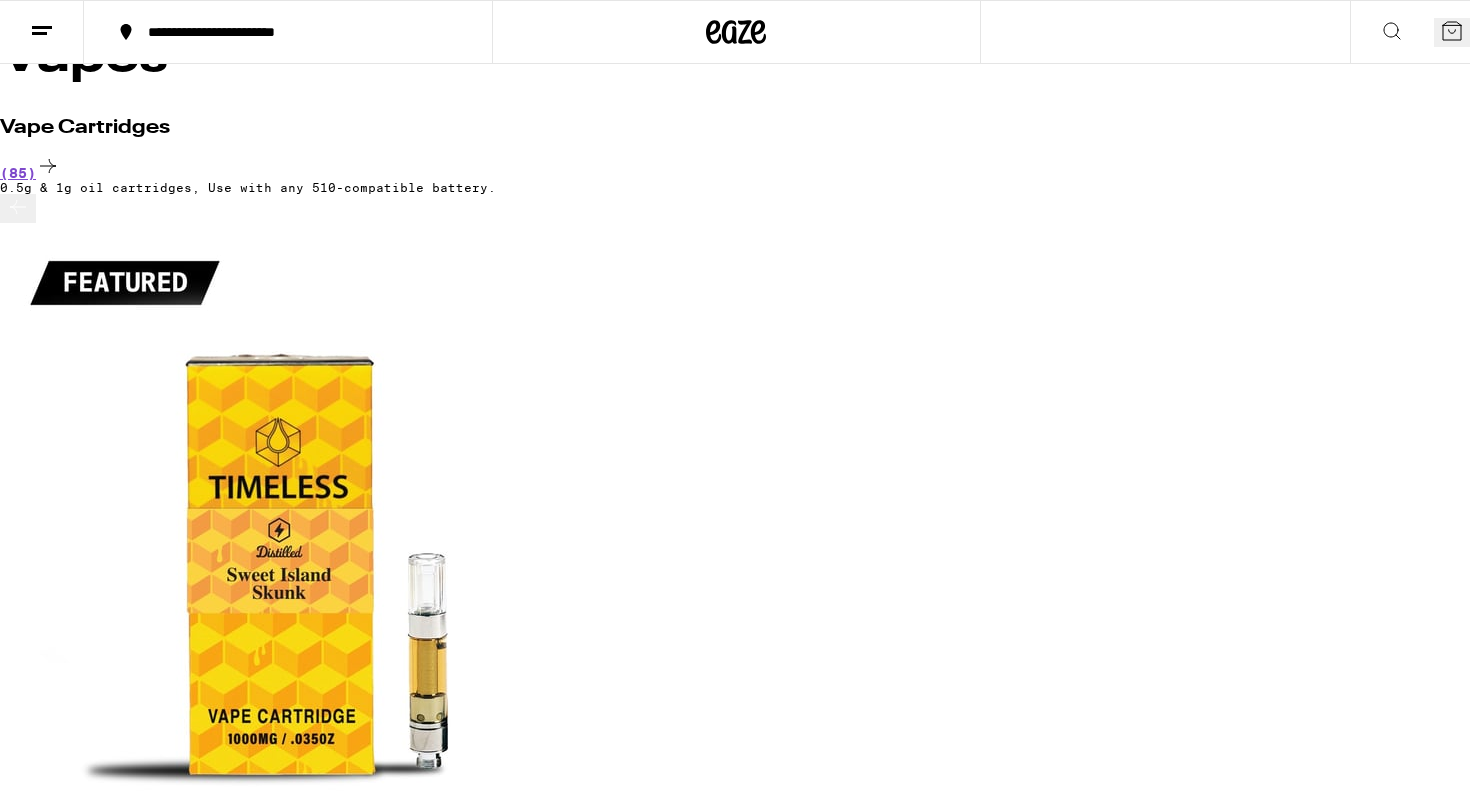 scroll, scrollTop: 219, scrollLeft: 0, axis: vertical 